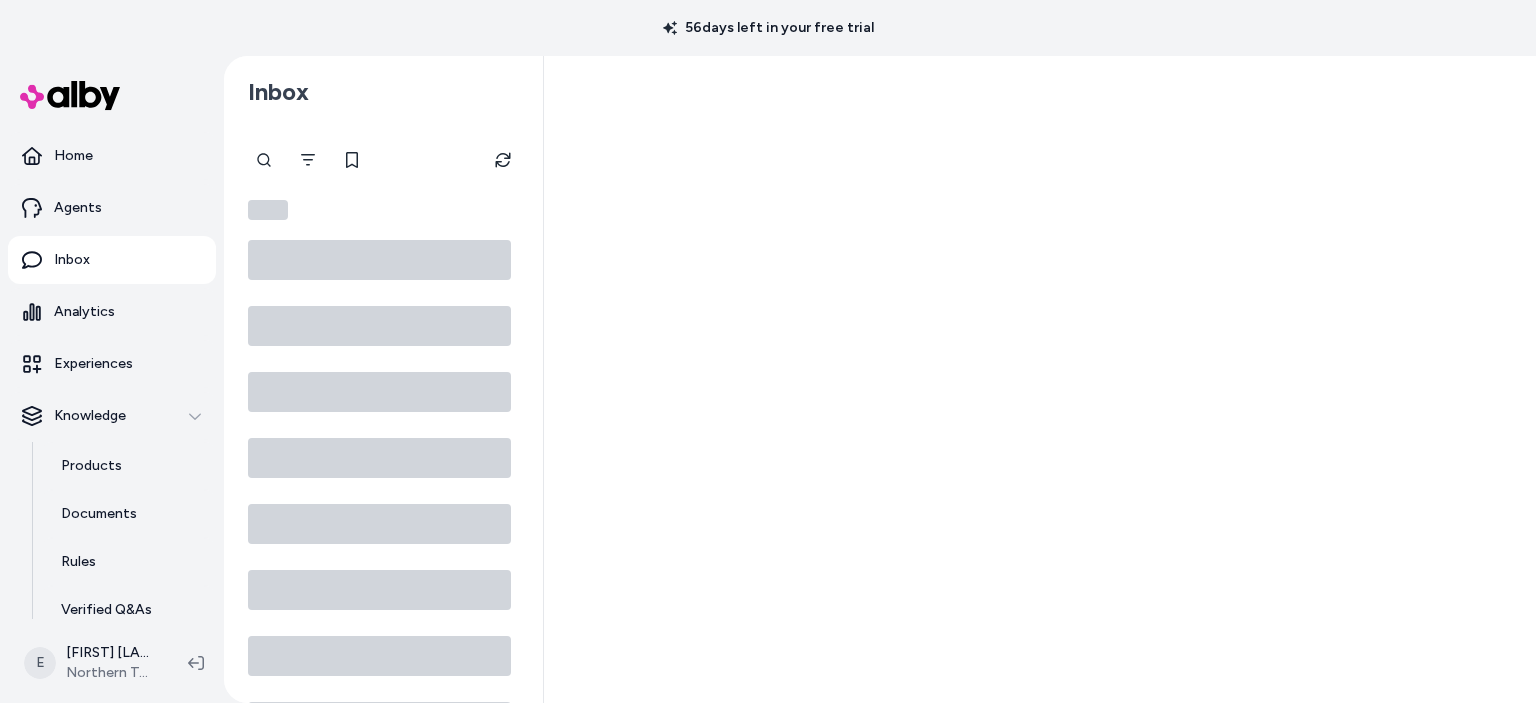 scroll, scrollTop: 0, scrollLeft: 0, axis: both 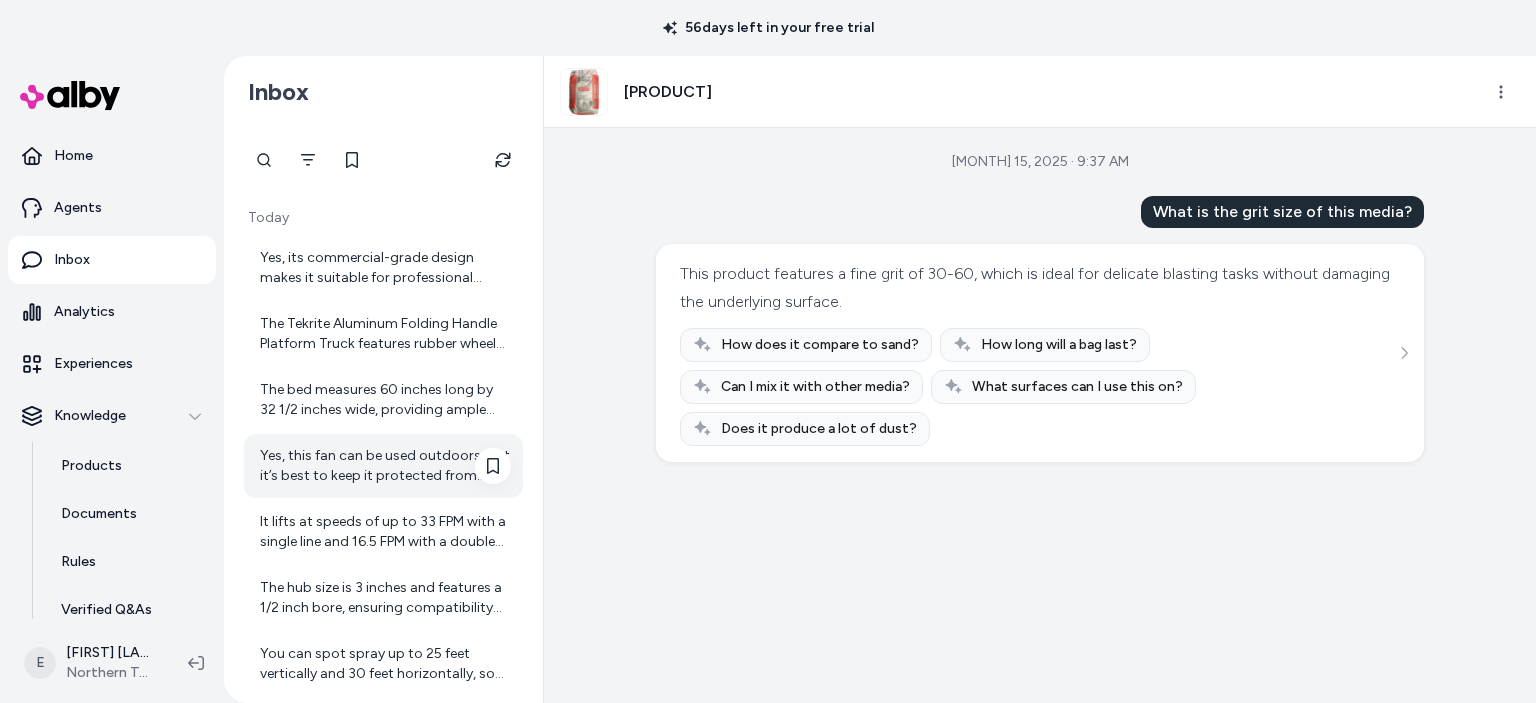 click on "Yes, this fan can be used outdoors, but it’s best to keep it protected from direct rain or moisture. It’s designed to handle high temperatures, making it perfect for workshops or garages." at bounding box center [385, 466] 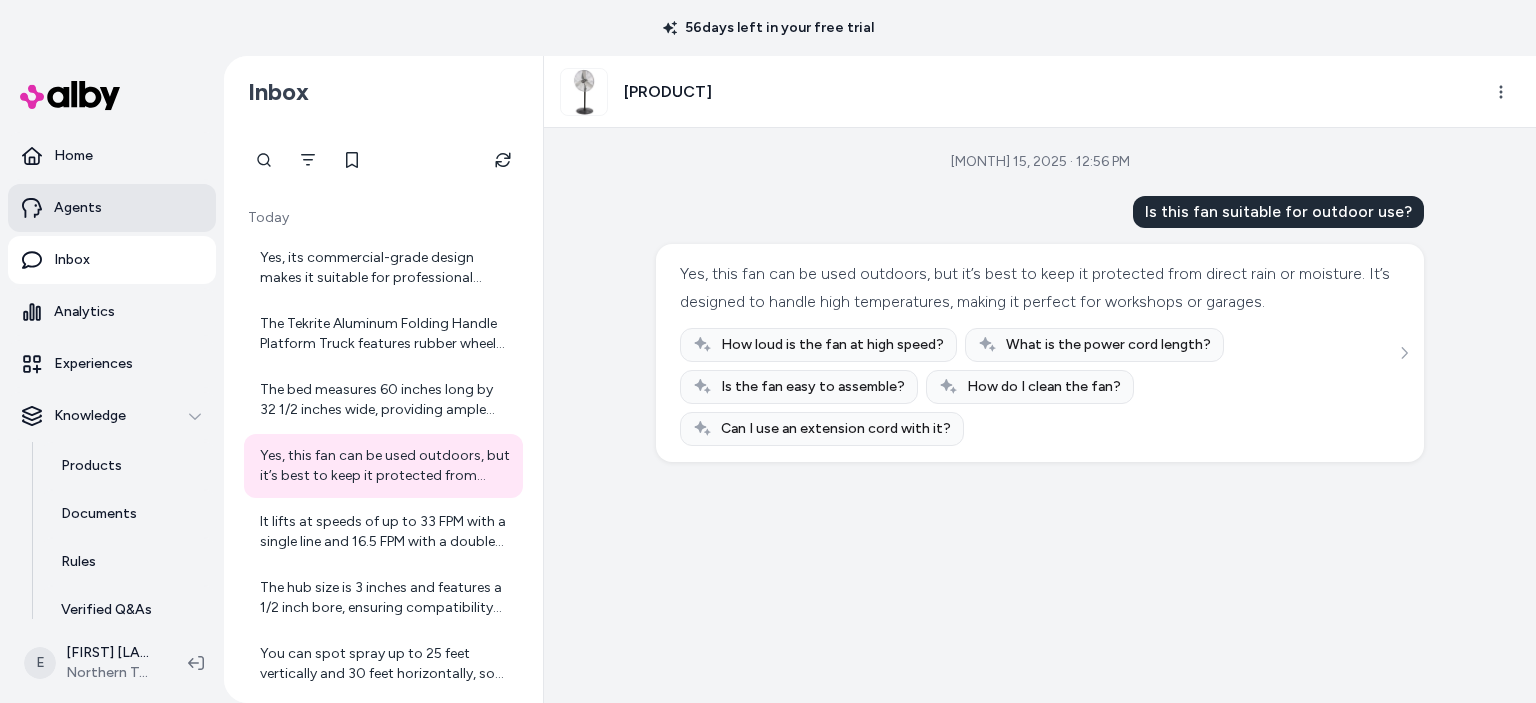 click on "Agents" at bounding box center (78, 208) 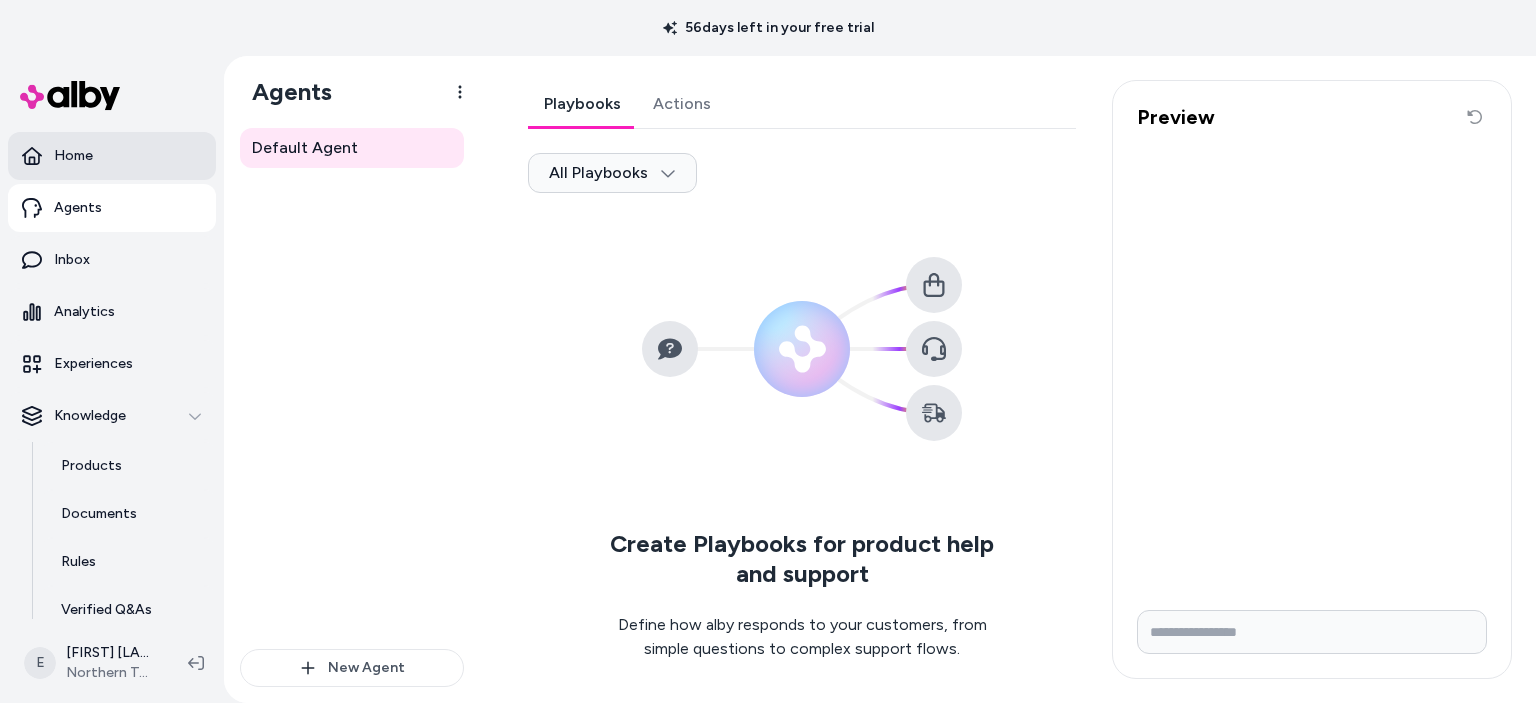 click on "Home" at bounding box center [73, 156] 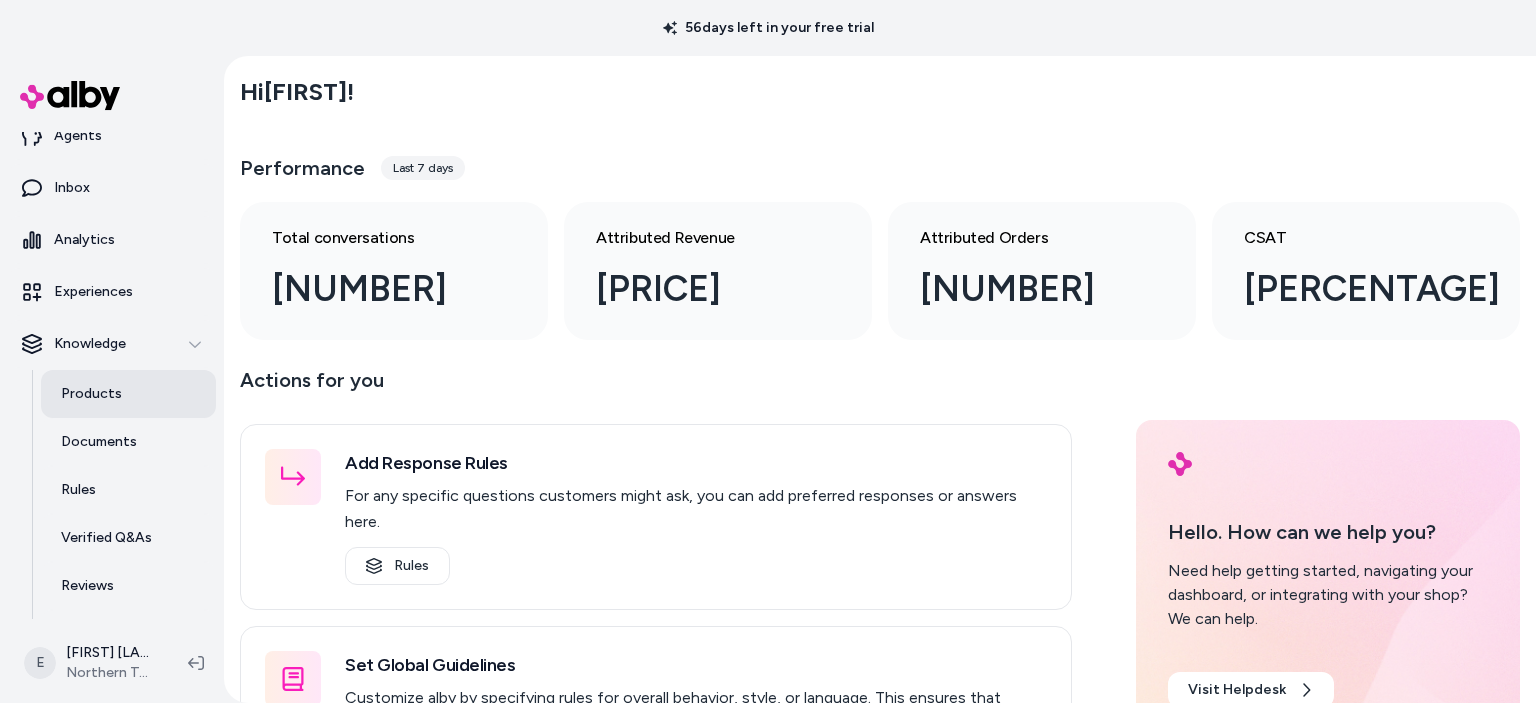 scroll, scrollTop: 100, scrollLeft: 0, axis: vertical 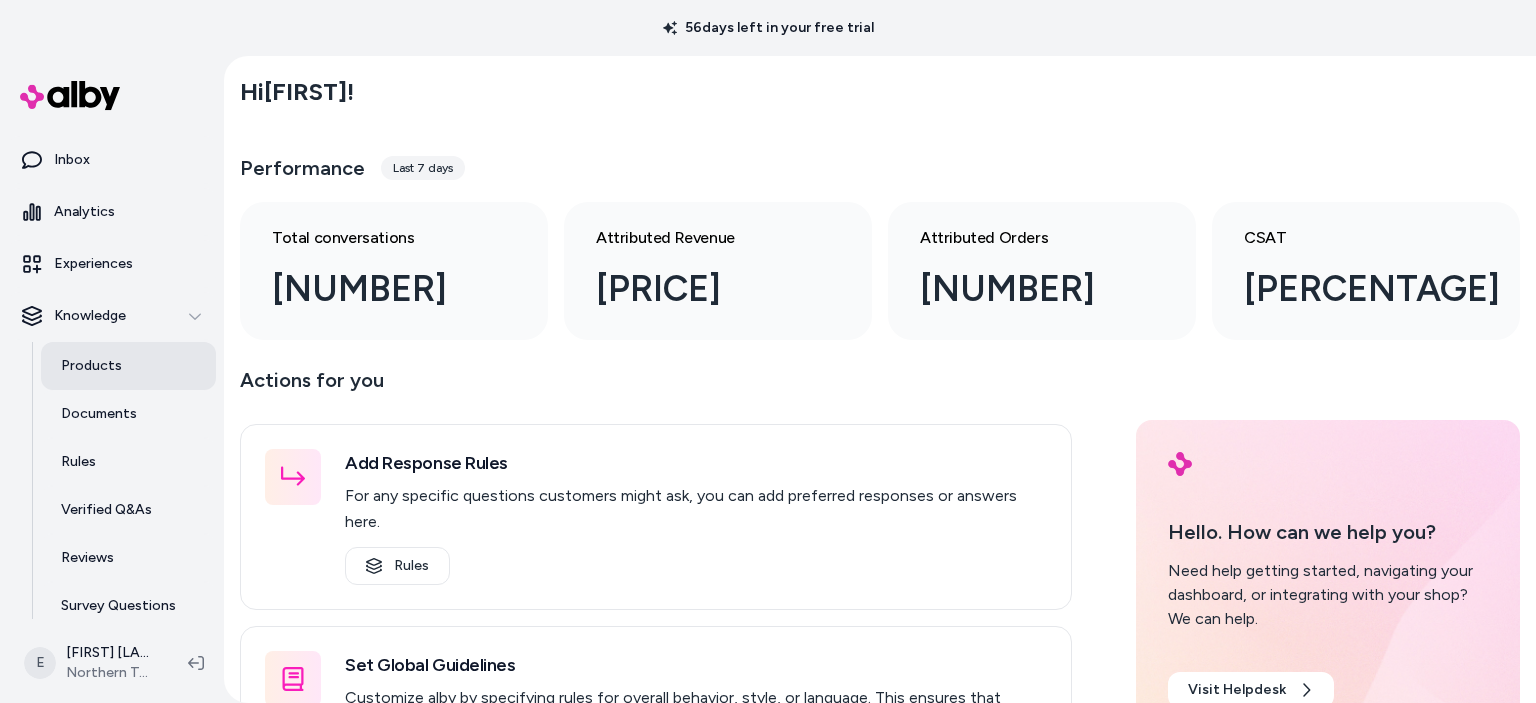 click on "Products" at bounding box center (91, 366) 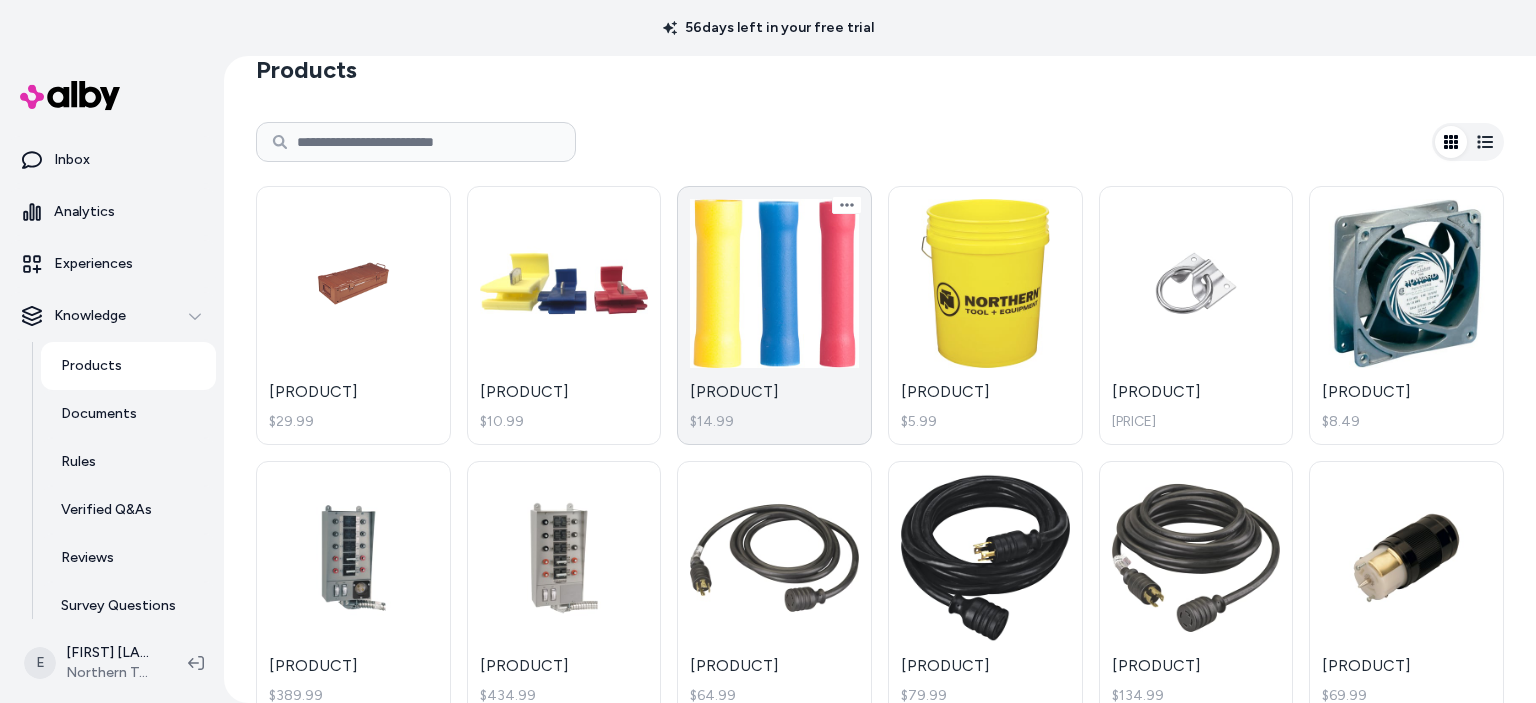 scroll, scrollTop: 0, scrollLeft: 0, axis: both 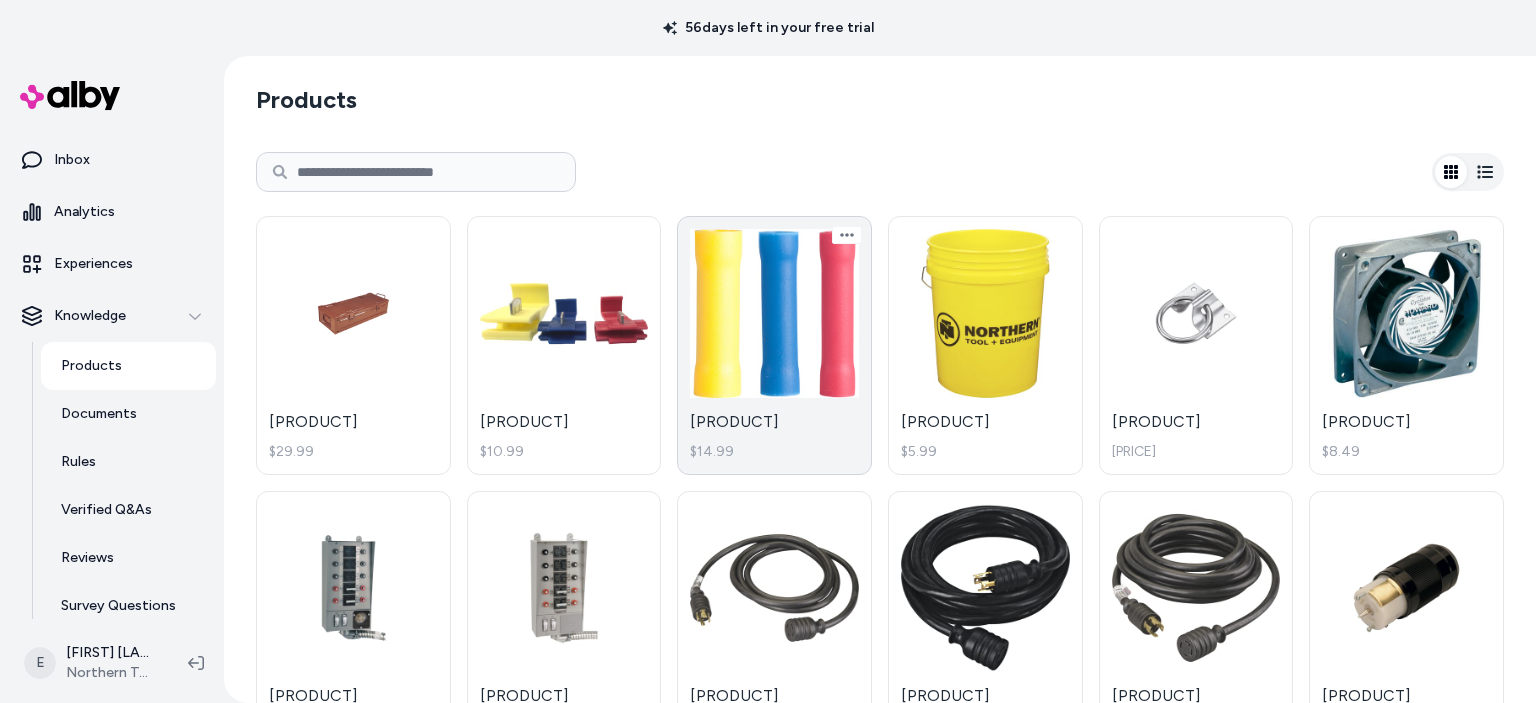 click on "[PRODUCT] $14.99" at bounding box center [774, 345] 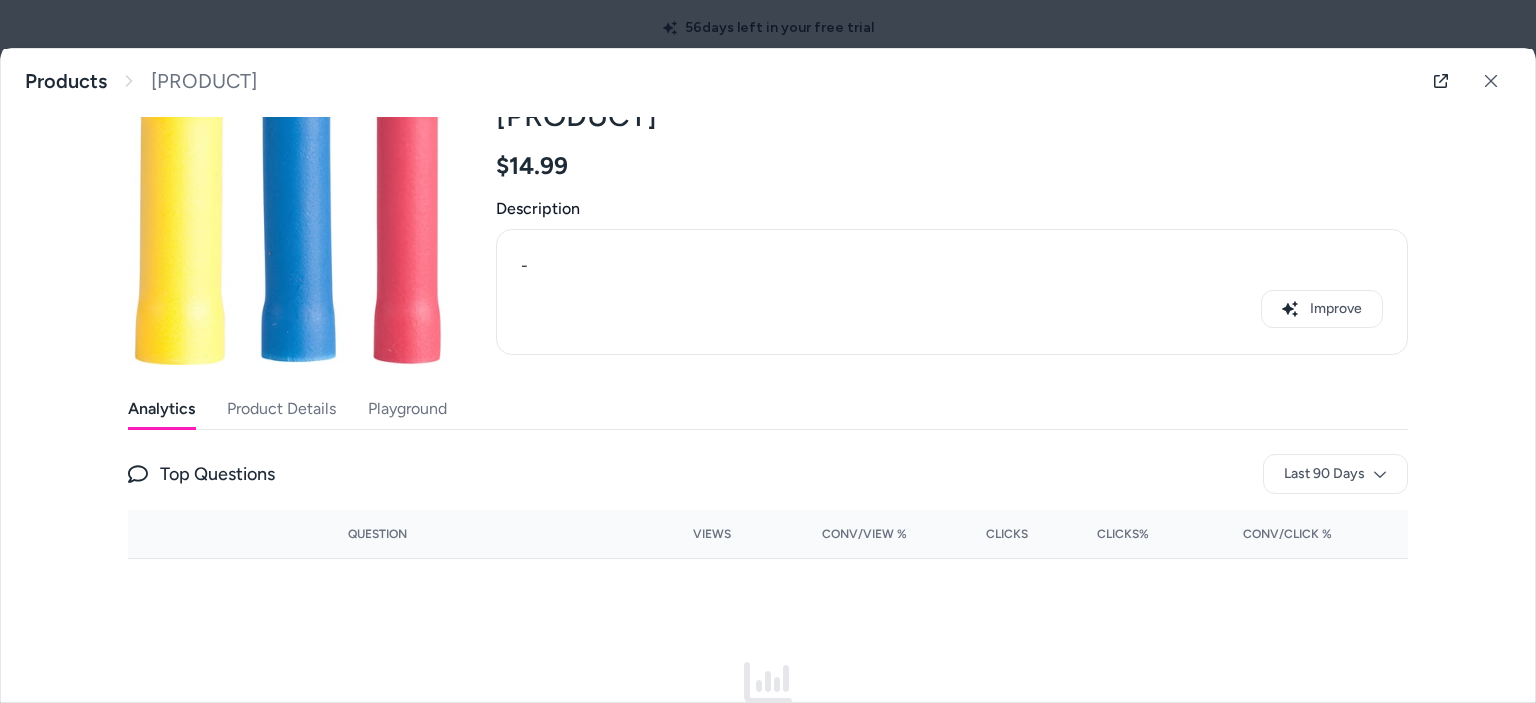scroll, scrollTop: 300, scrollLeft: 0, axis: vertical 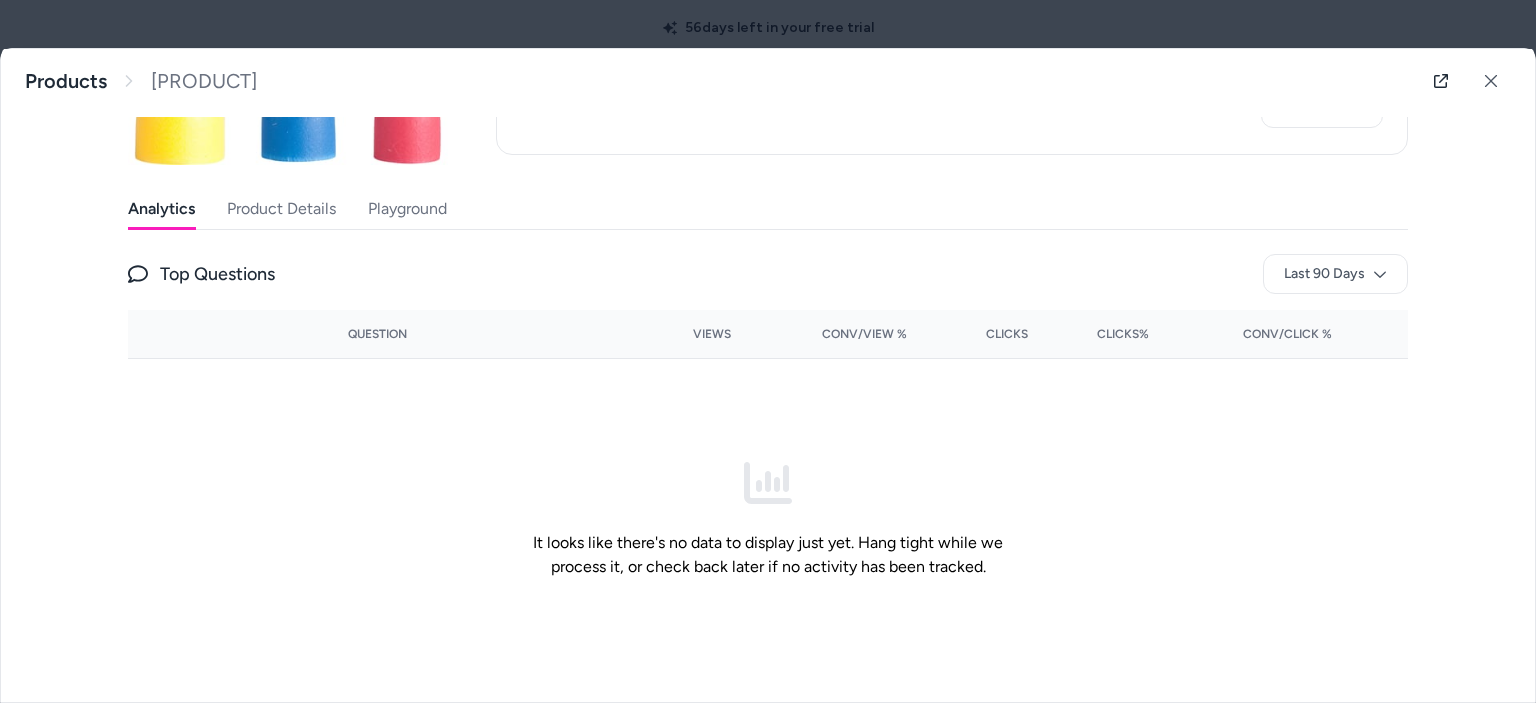 click on "Product Details" at bounding box center [281, 209] 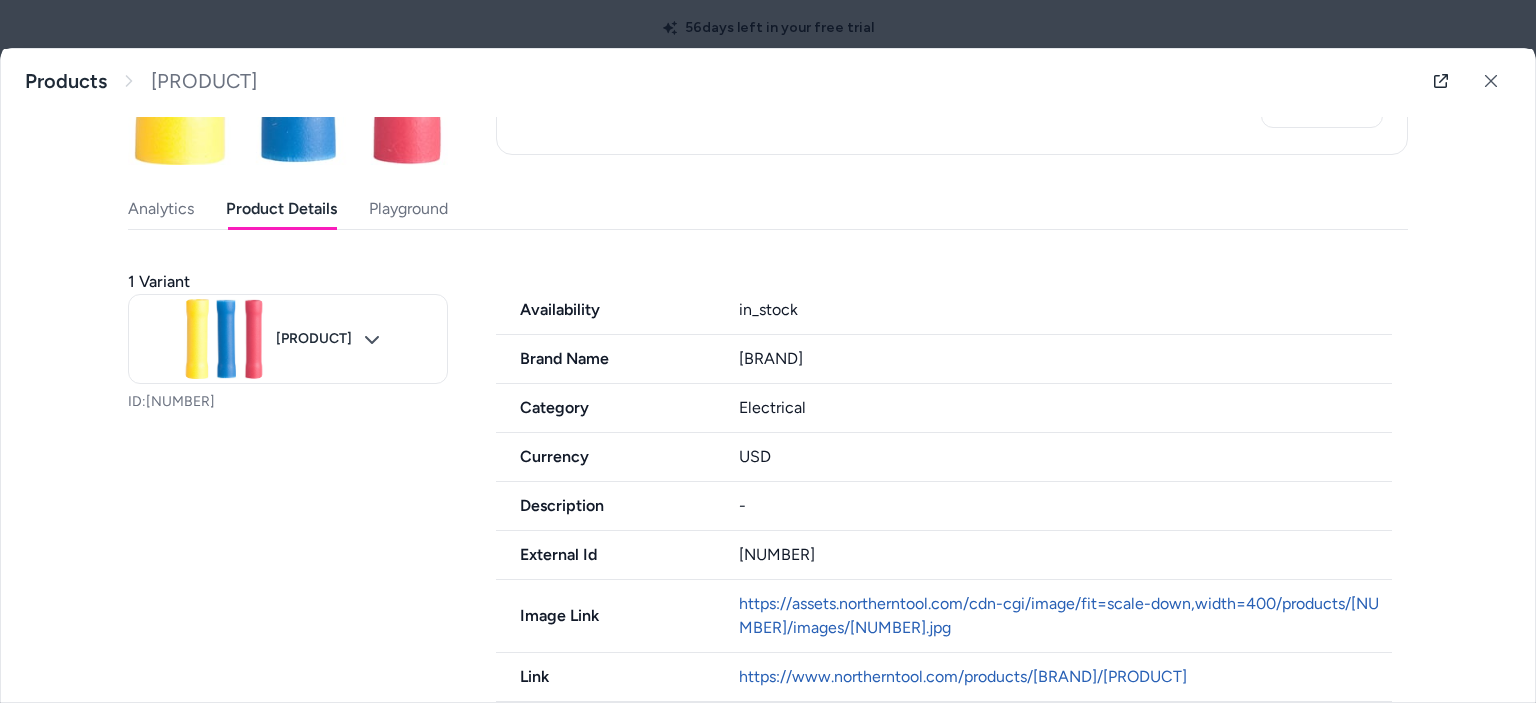 click on "Playground" at bounding box center [408, 209] 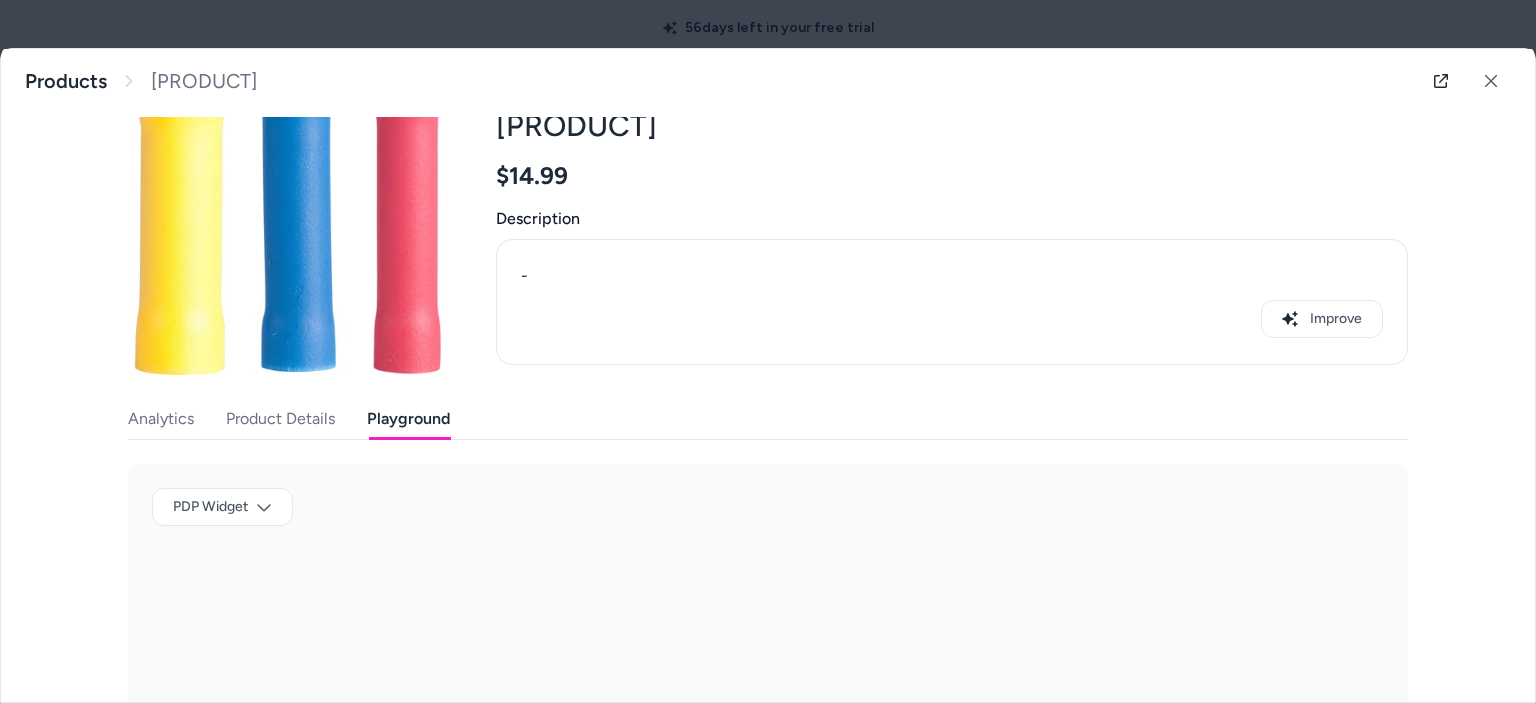 scroll, scrollTop: 0, scrollLeft: 0, axis: both 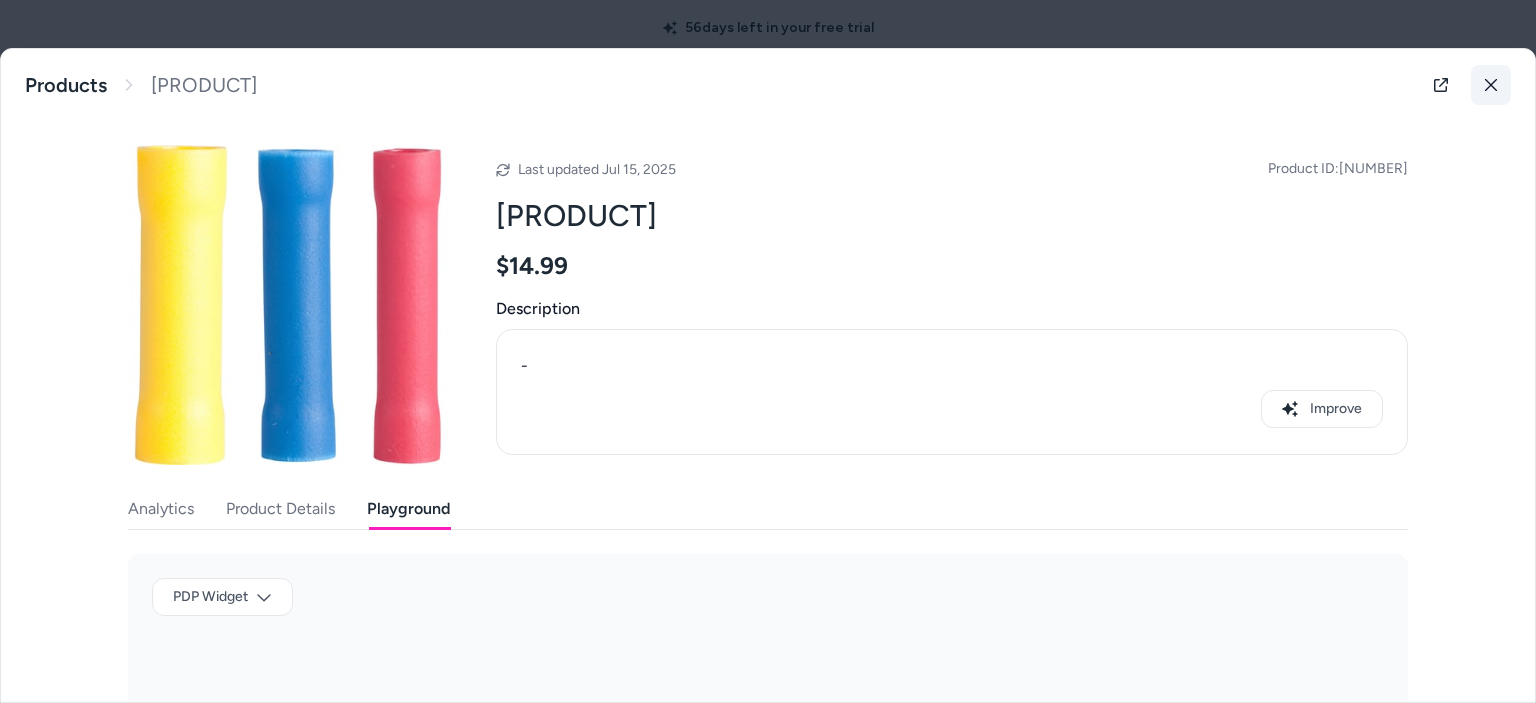 click at bounding box center (1491, 85) 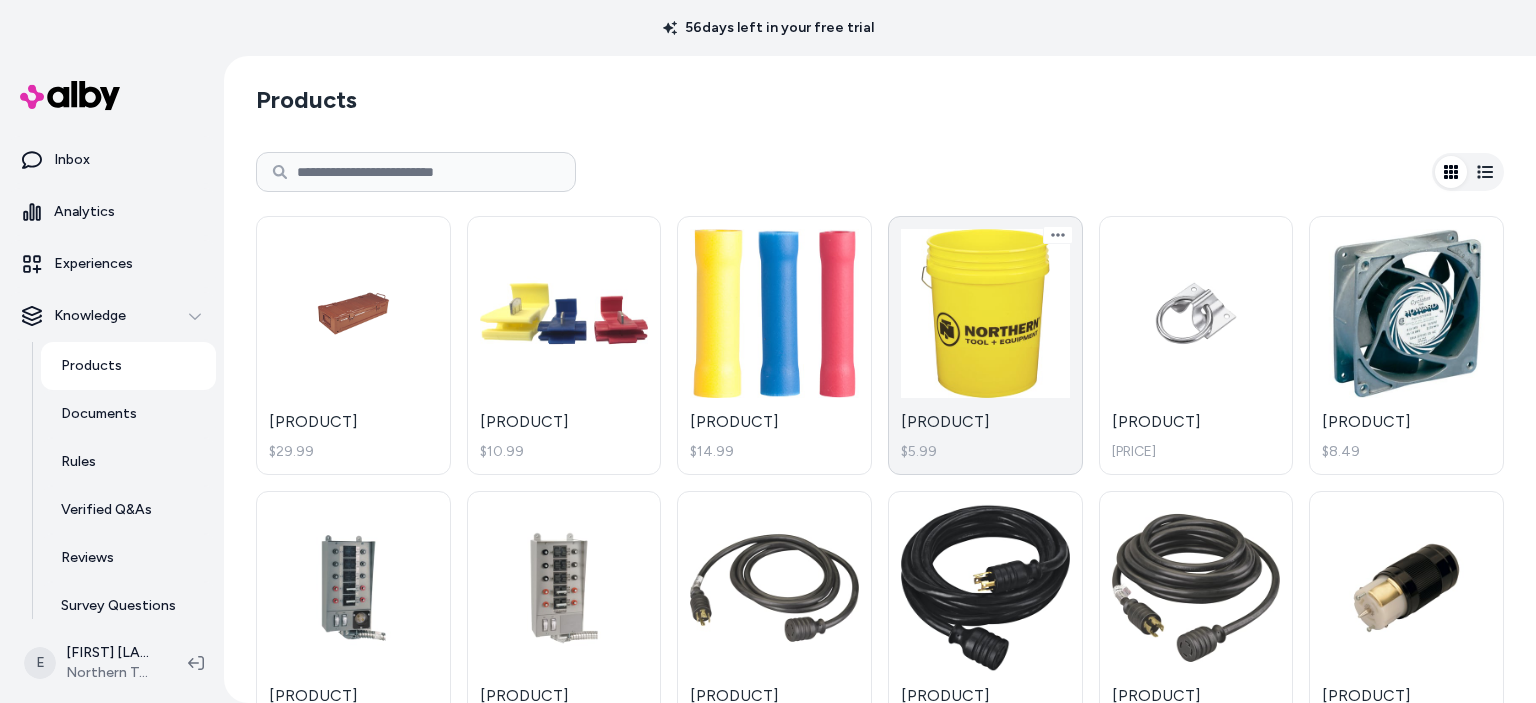 click on "[PRODUCT] $5.99" at bounding box center (985, 345) 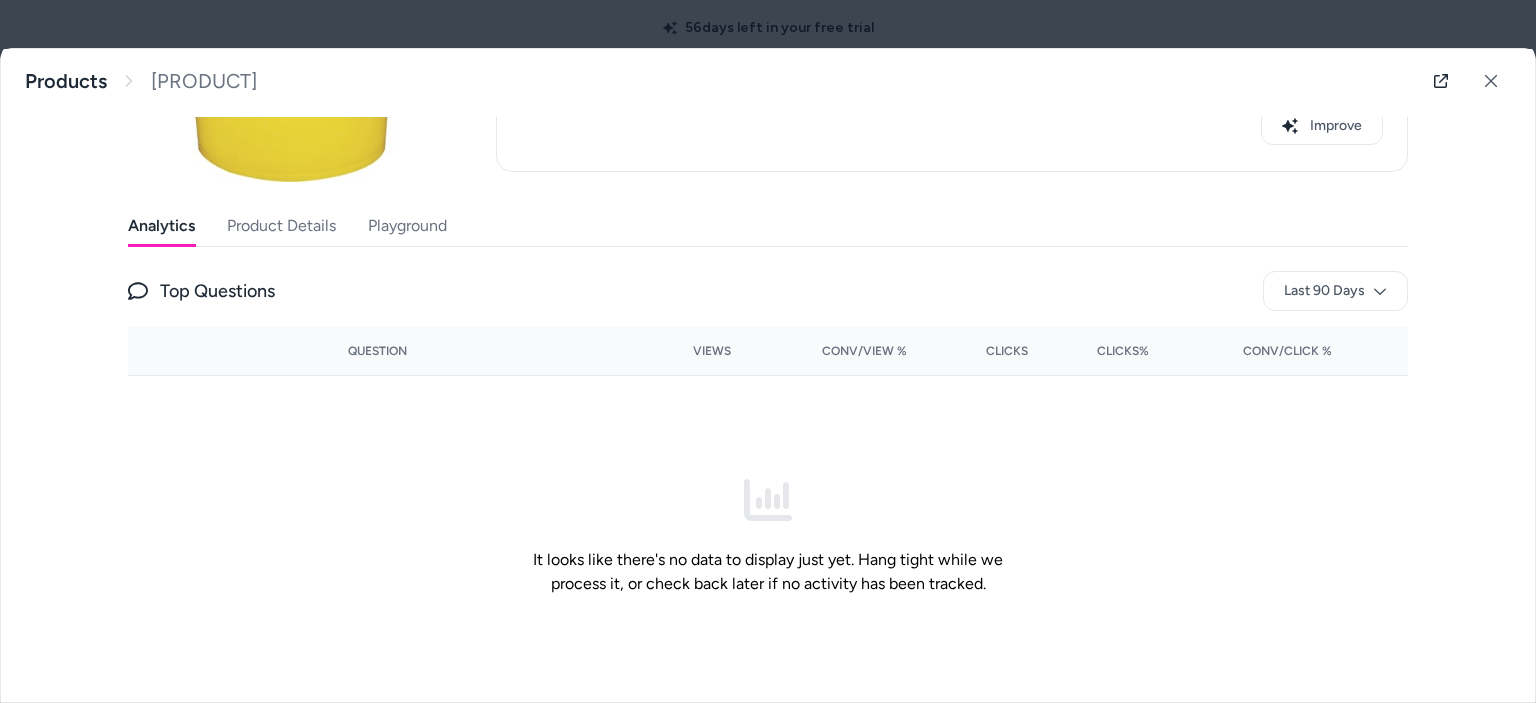 scroll, scrollTop: 300, scrollLeft: 0, axis: vertical 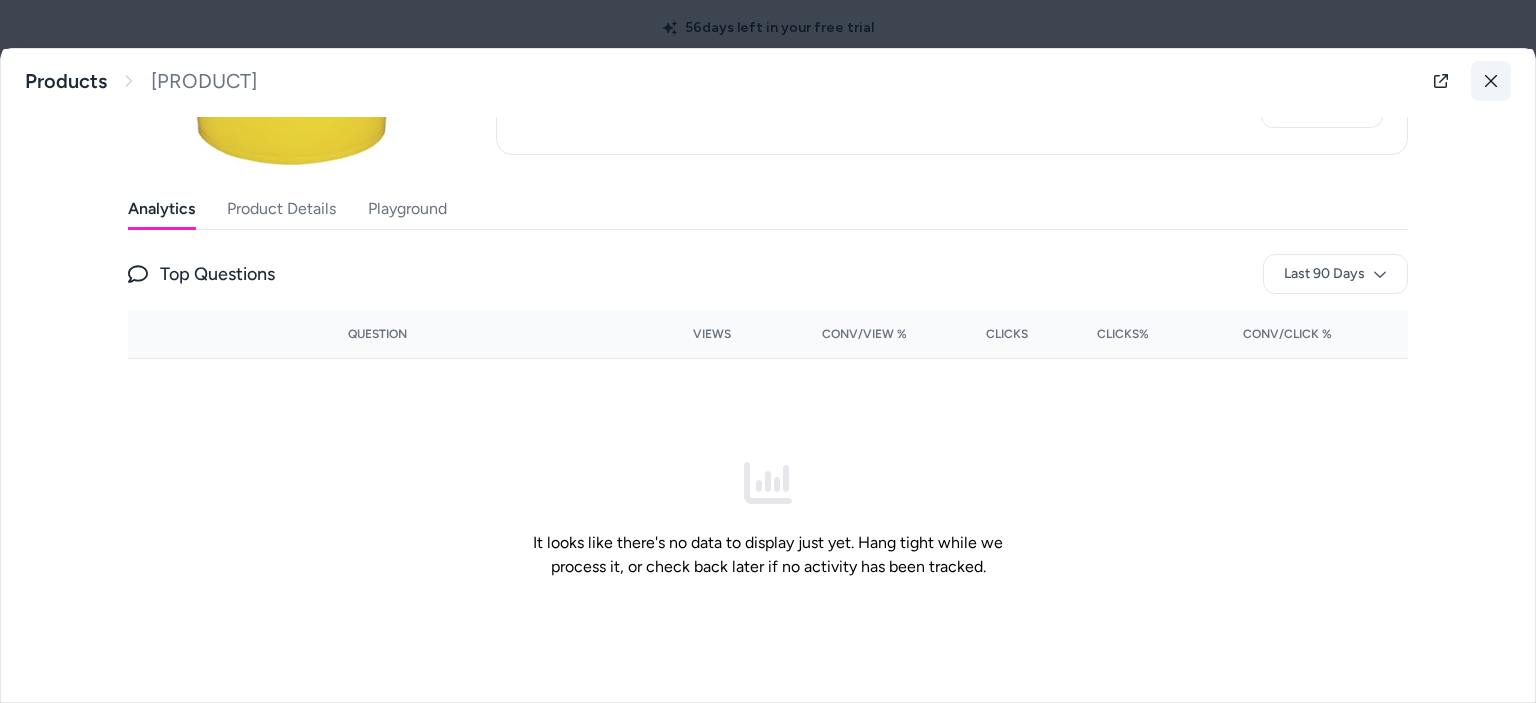 click 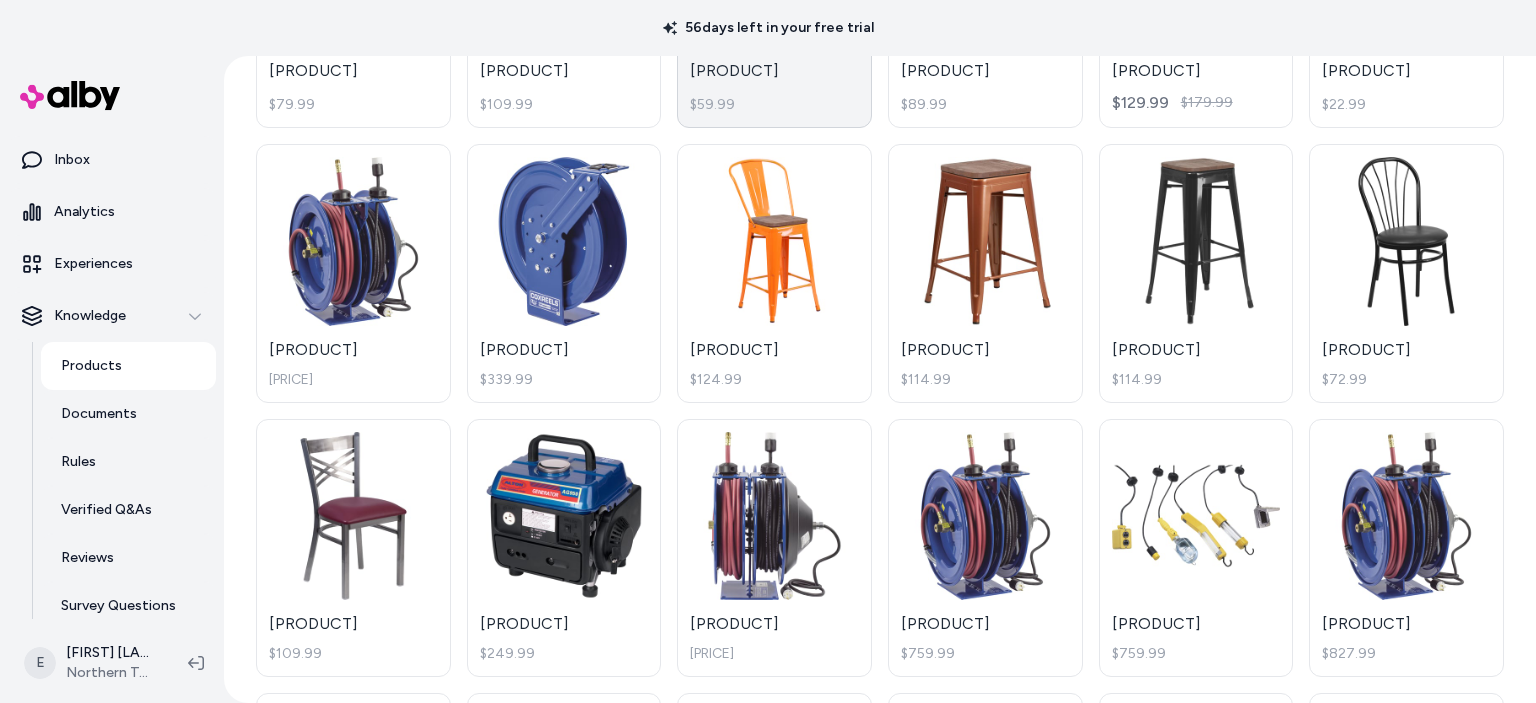 scroll, scrollTop: 1000, scrollLeft: 0, axis: vertical 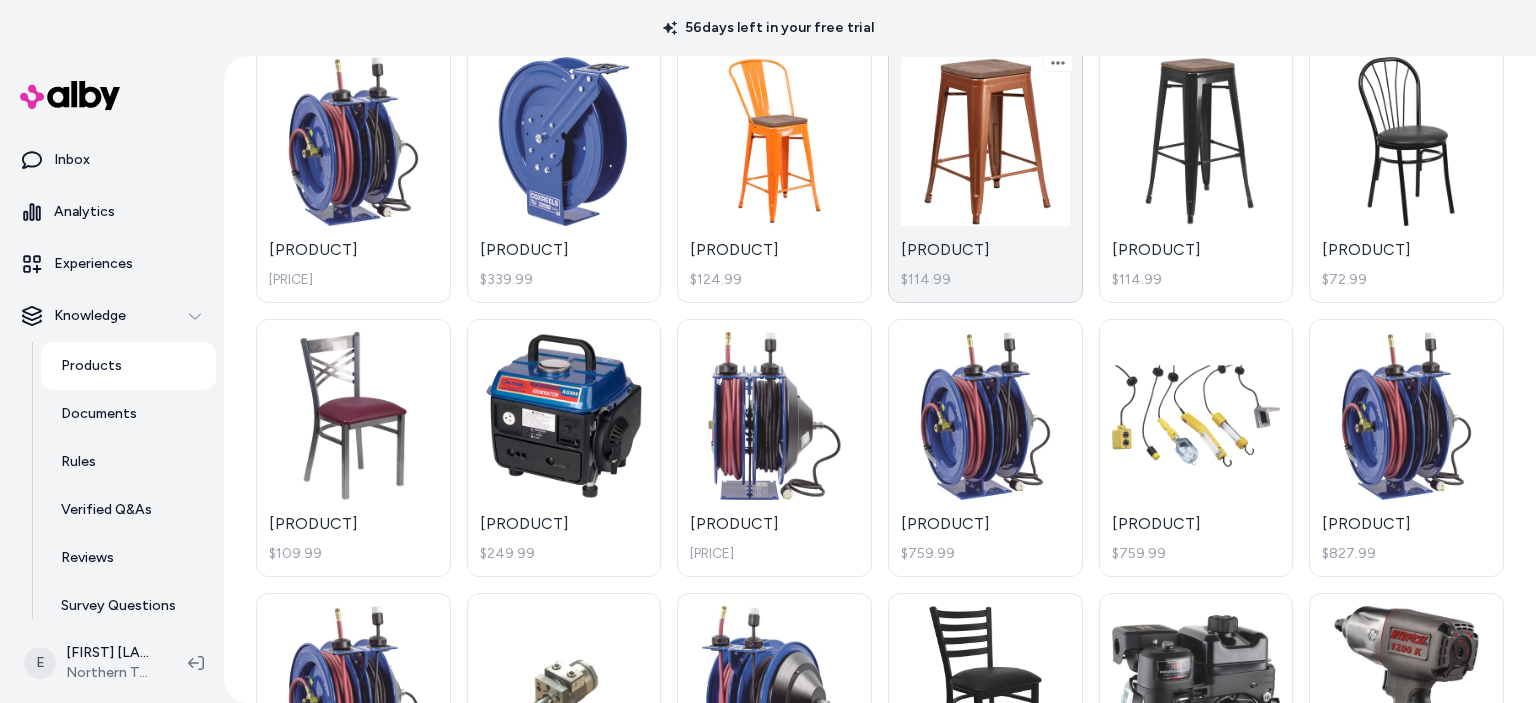 click on "[PRODUCT] $114.99" at bounding box center (985, 173) 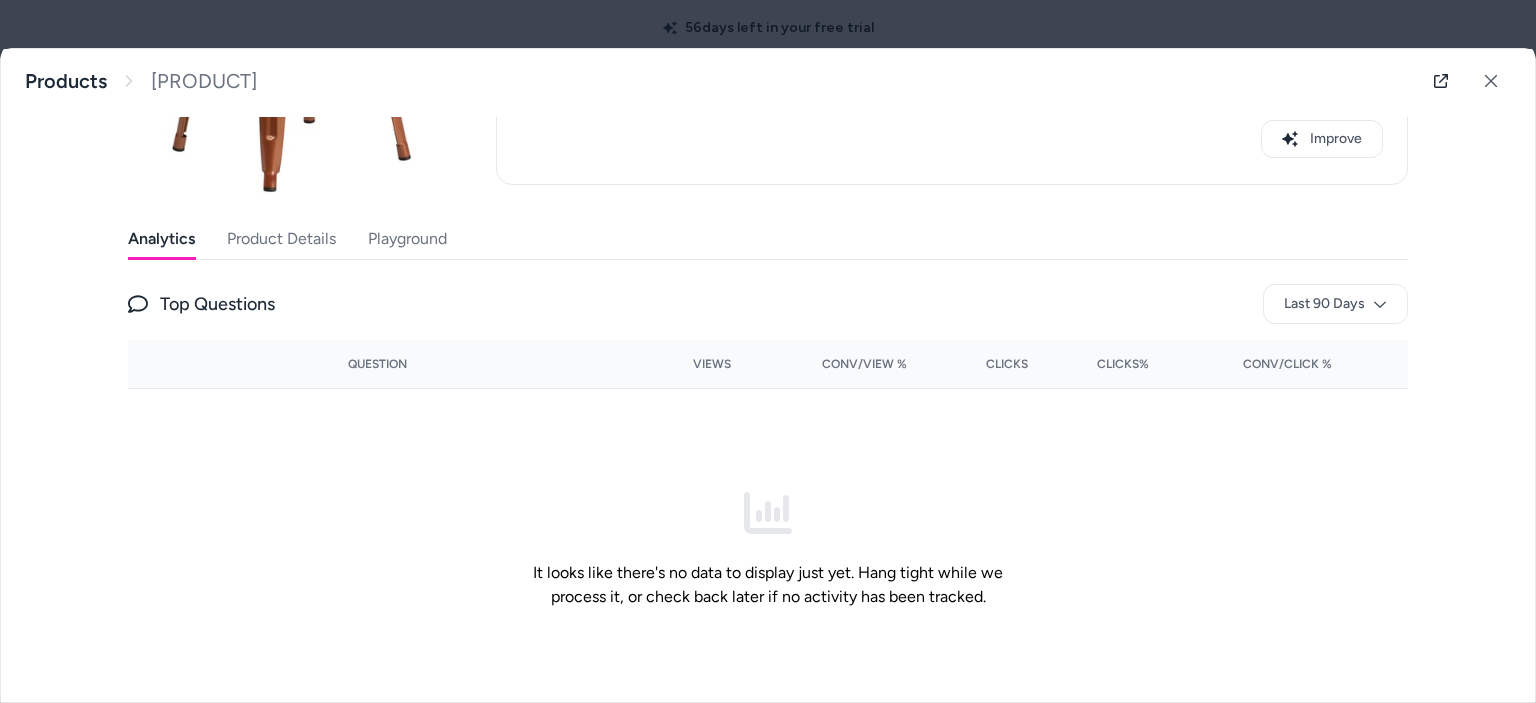 scroll, scrollTop: 300, scrollLeft: 0, axis: vertical 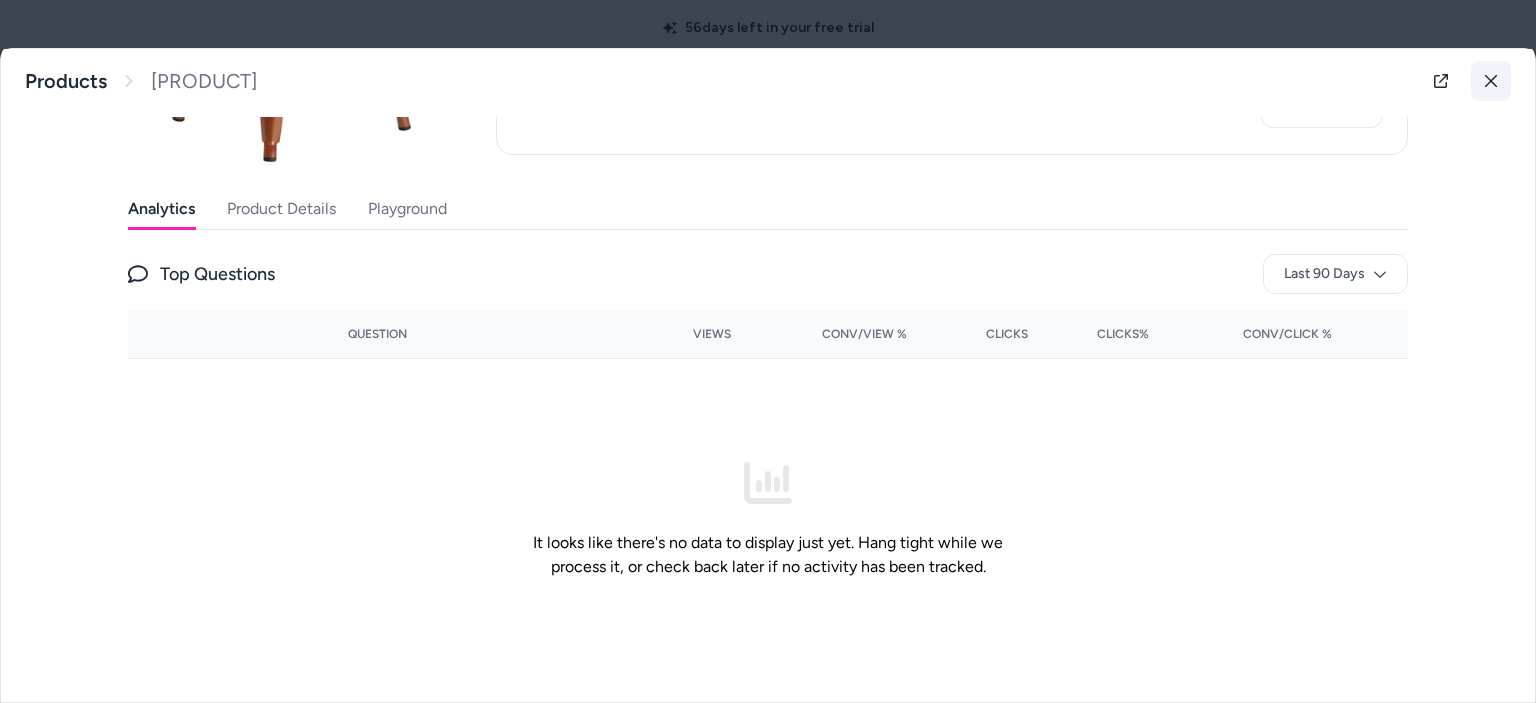 click at bounding box center [1491, 81] 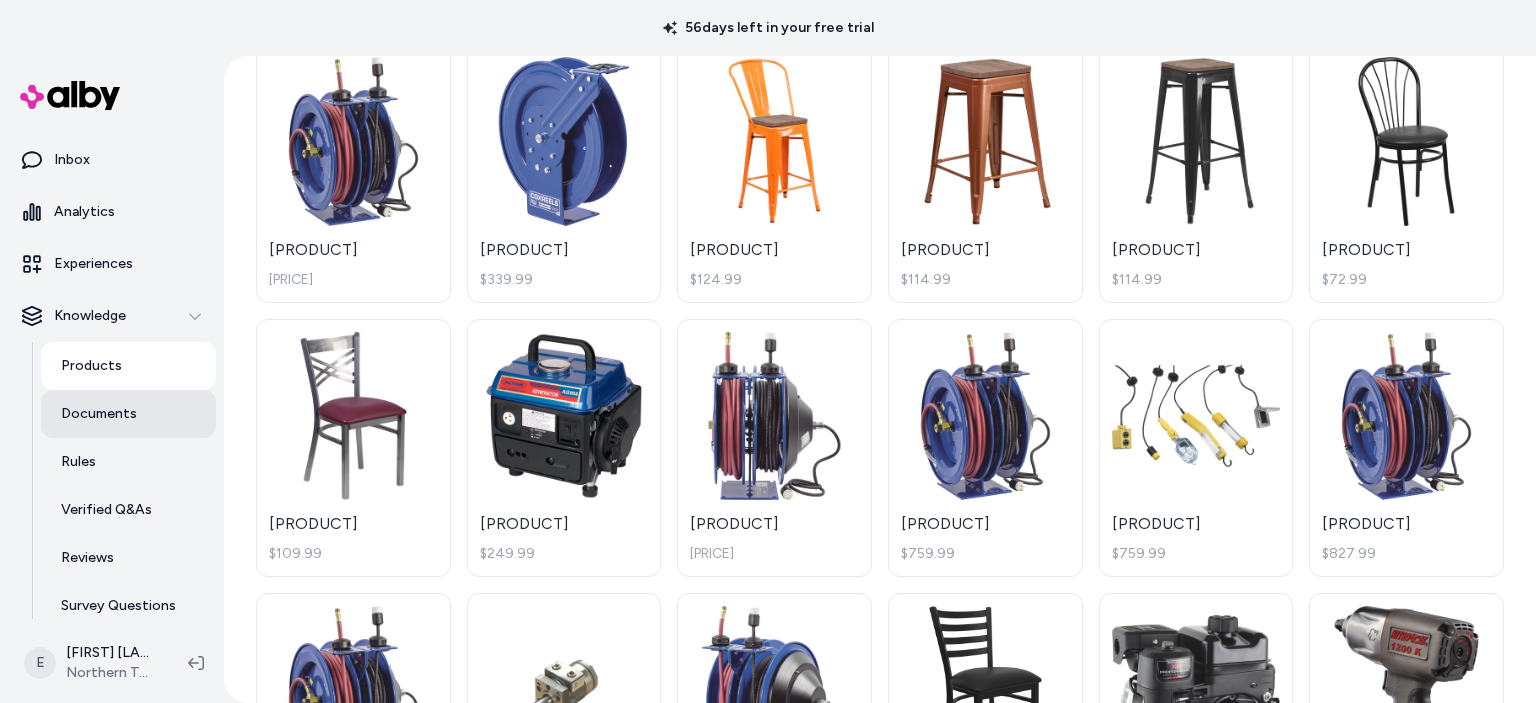 click on "Documents" at bounding box center [128, 414] 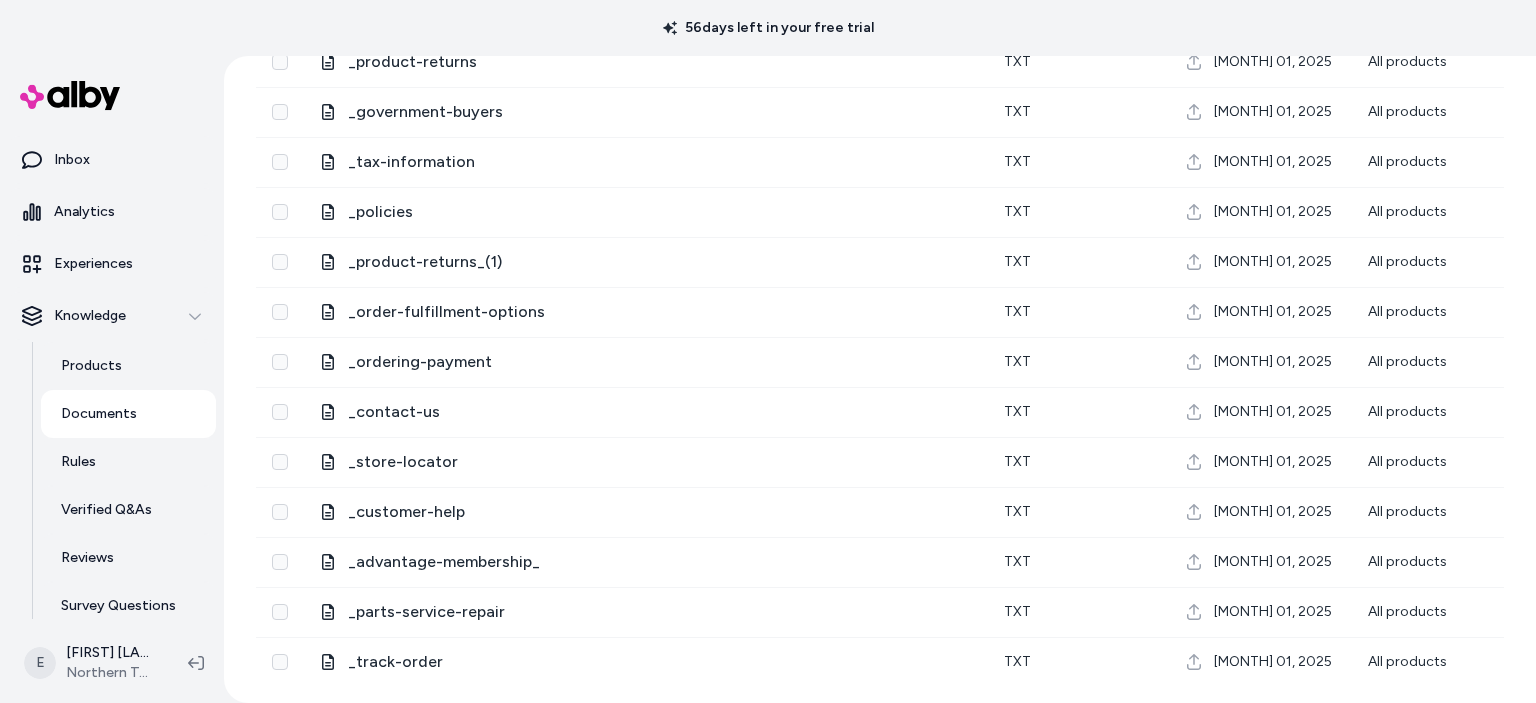 scroll, scrollTop: 56, scrollLeft: 0, axis: vertical 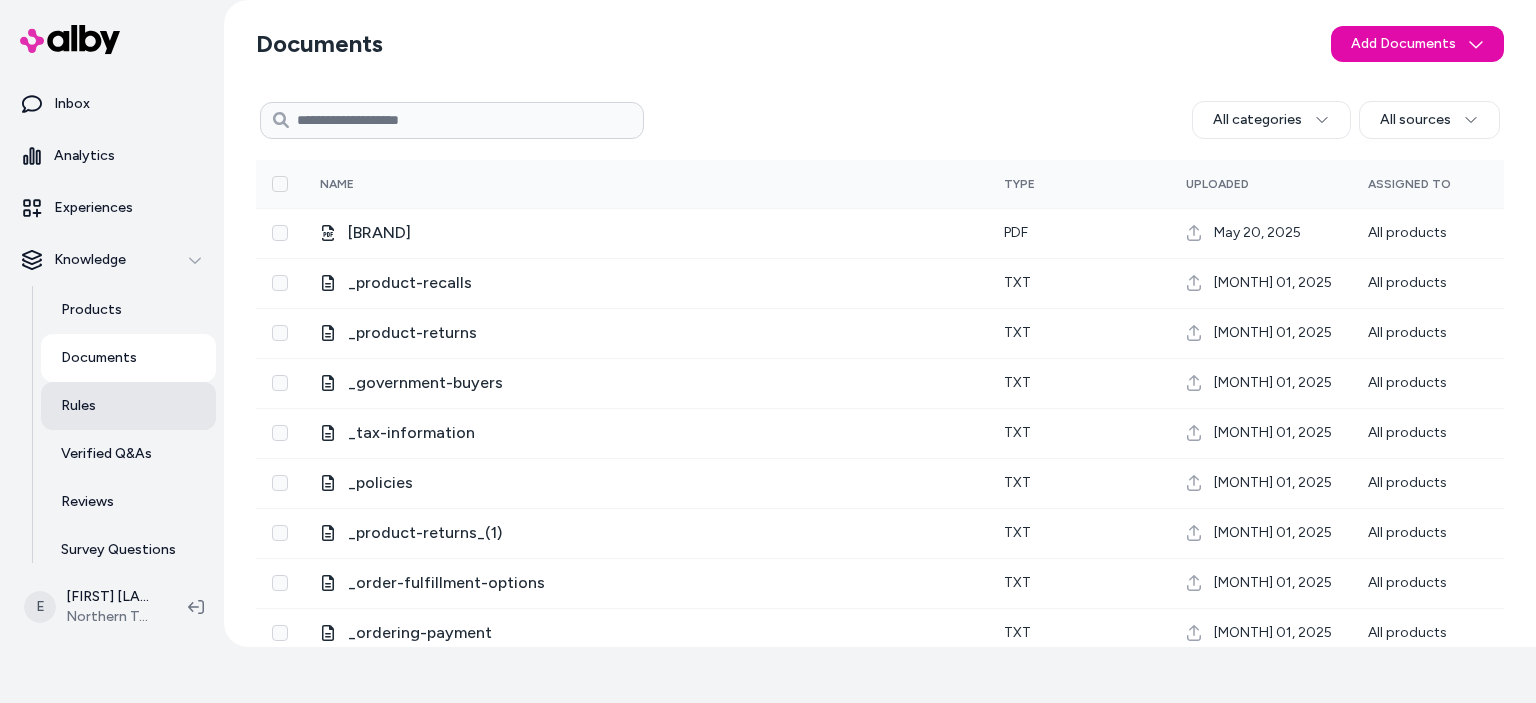 click on "Rules" at bounding box center (78, 406) 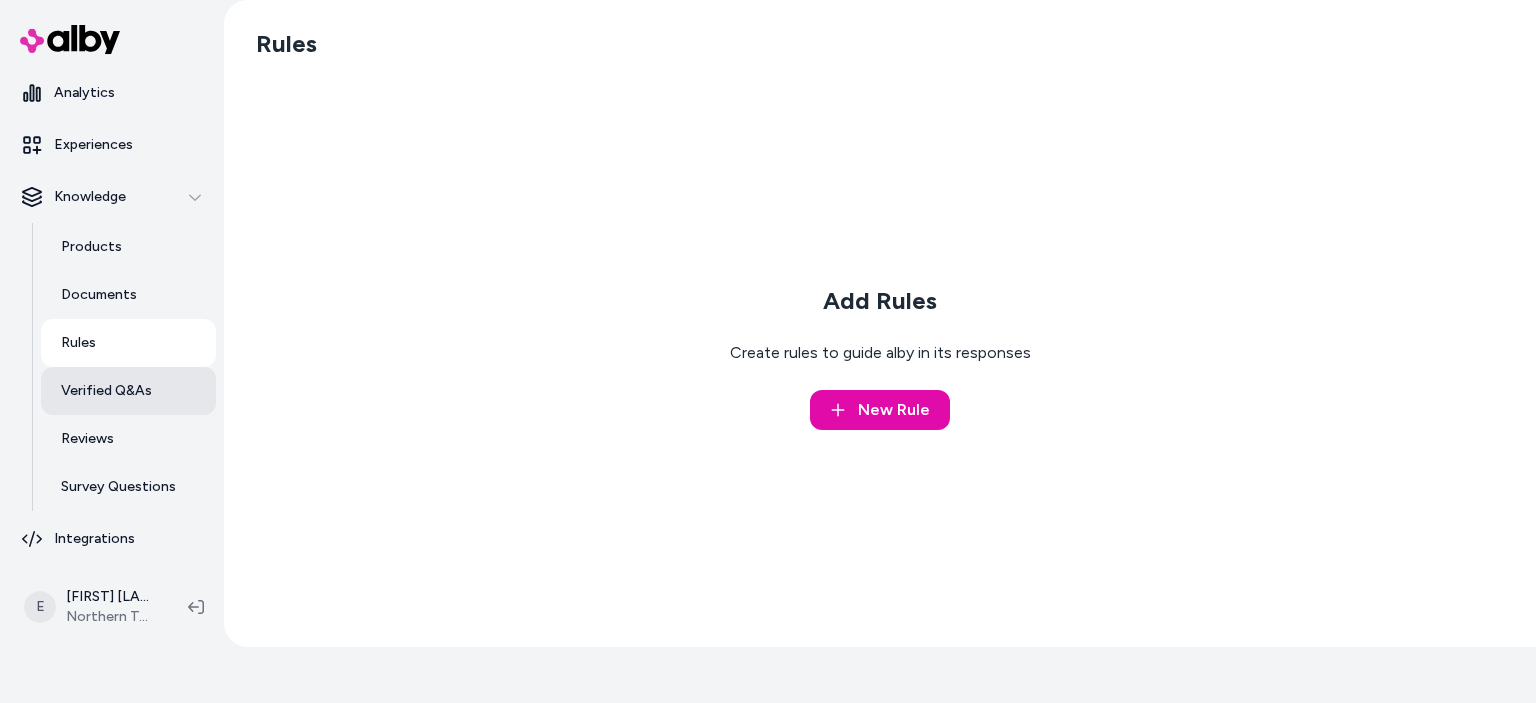 scroll, scrollTop: 0, scrollLeft: 0, axis: both 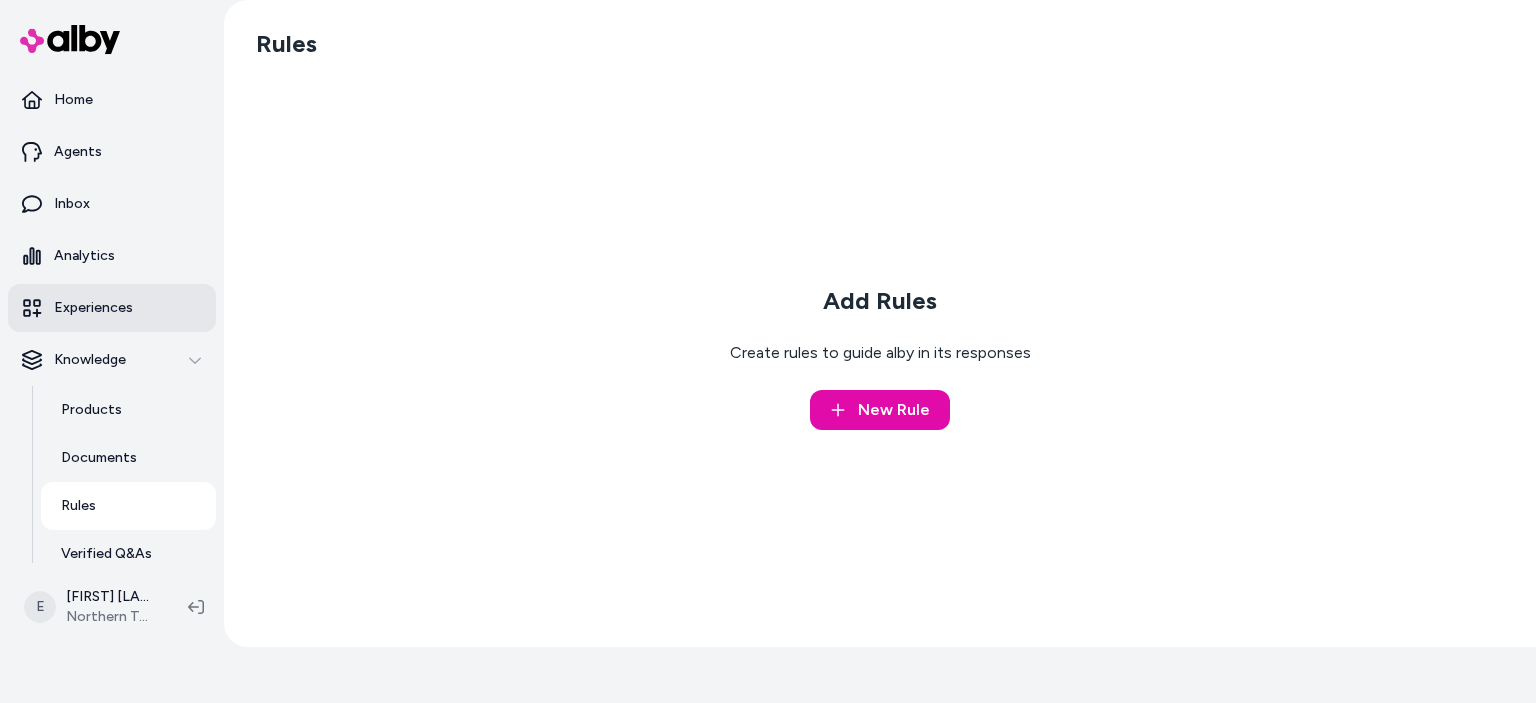 click on "Experiences" at bounding box center (93, 308) 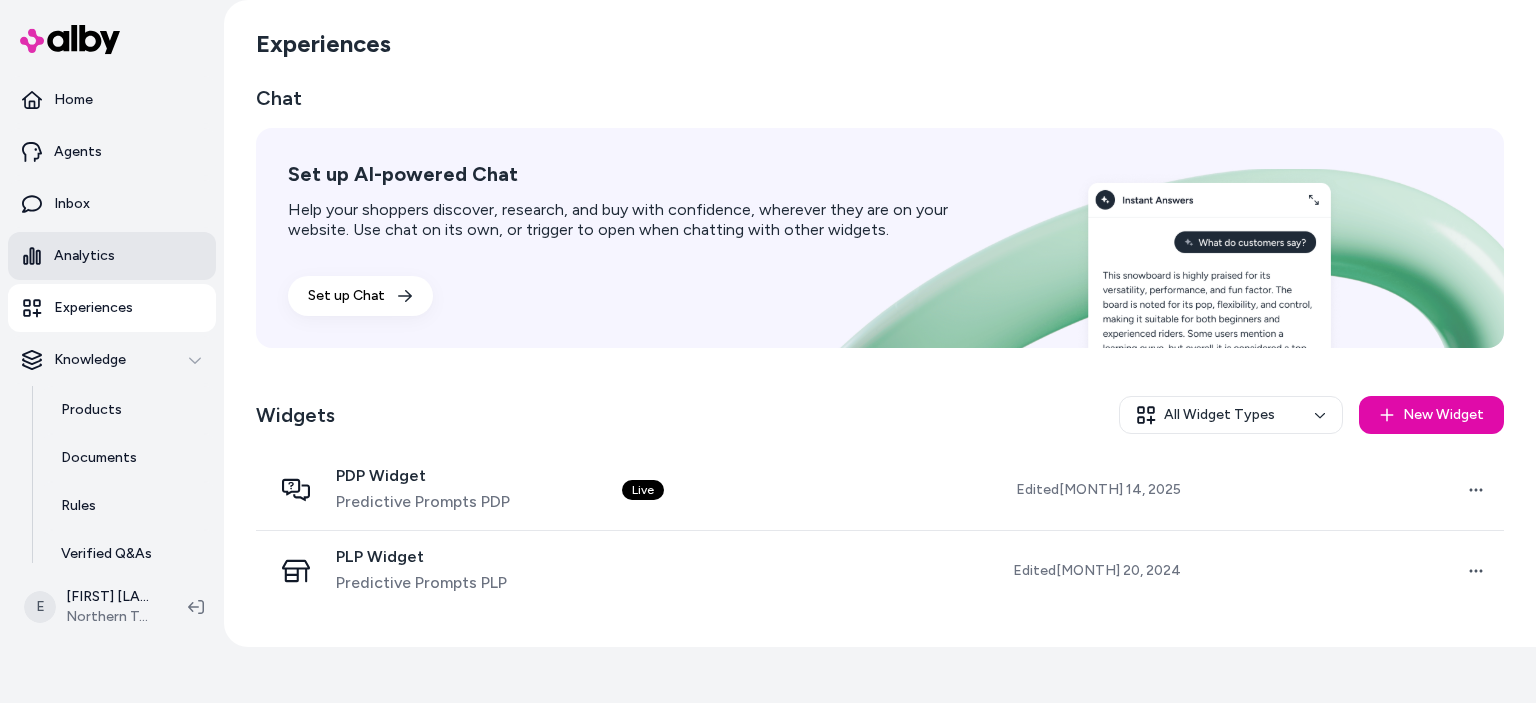 click on "Analytics" at bounding box center [84, 256] 